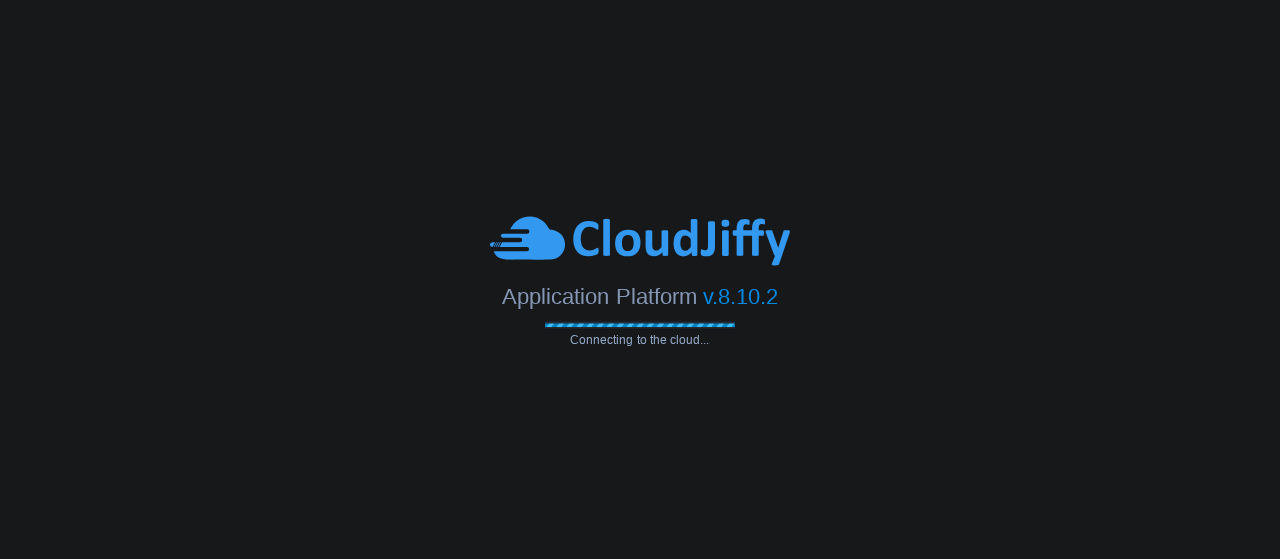 scroll, scrollTop: 0, scrollLeft: 0, axis: both 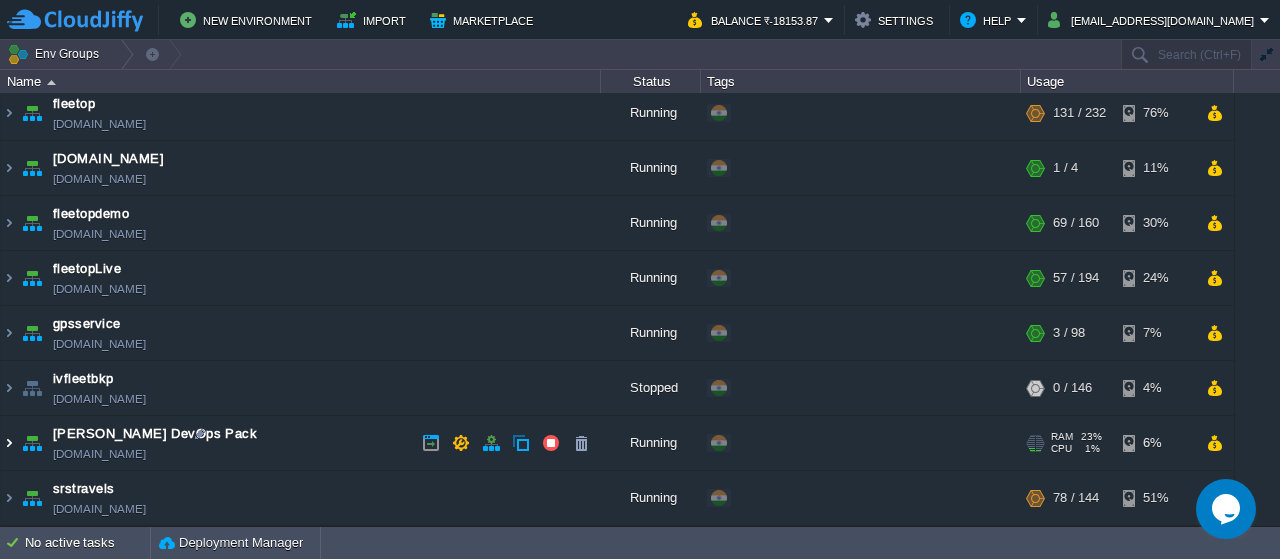 click at bounding box center [9, 443] 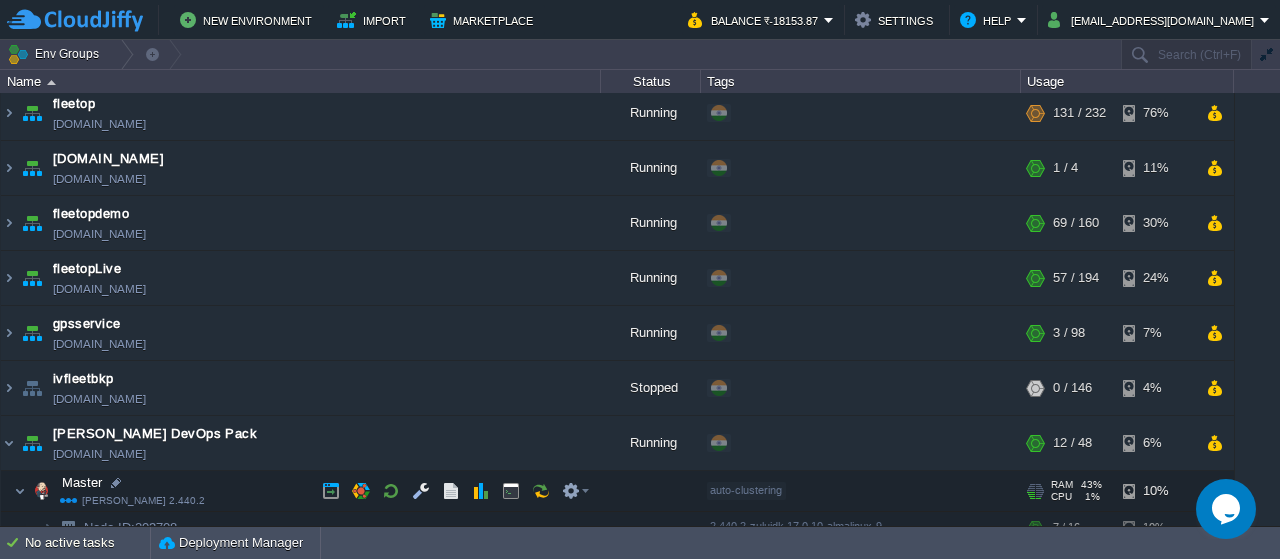 scroll, scrollTop: 350, scrollLeft: 0, axis: vertical 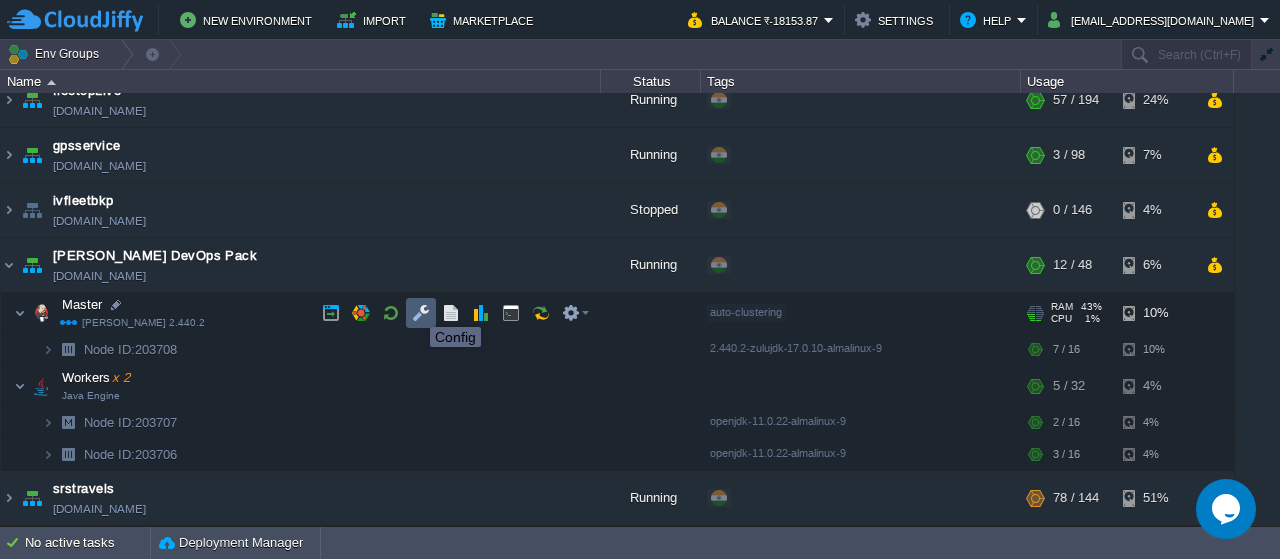 click at bounding box center [421, 313] 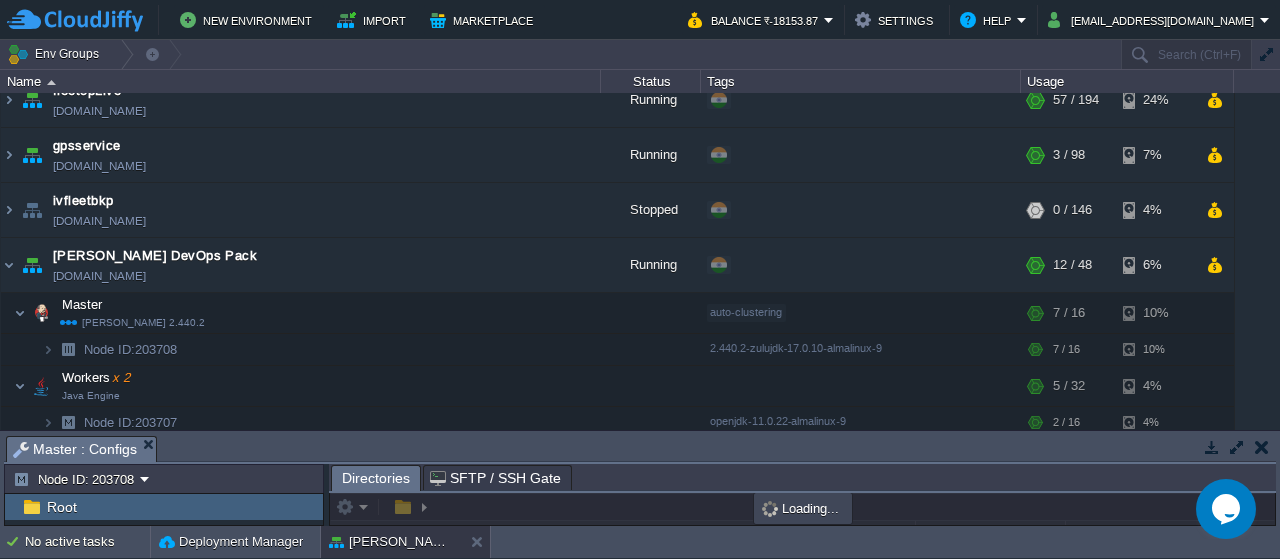 click at bounding box center (1237, 447) 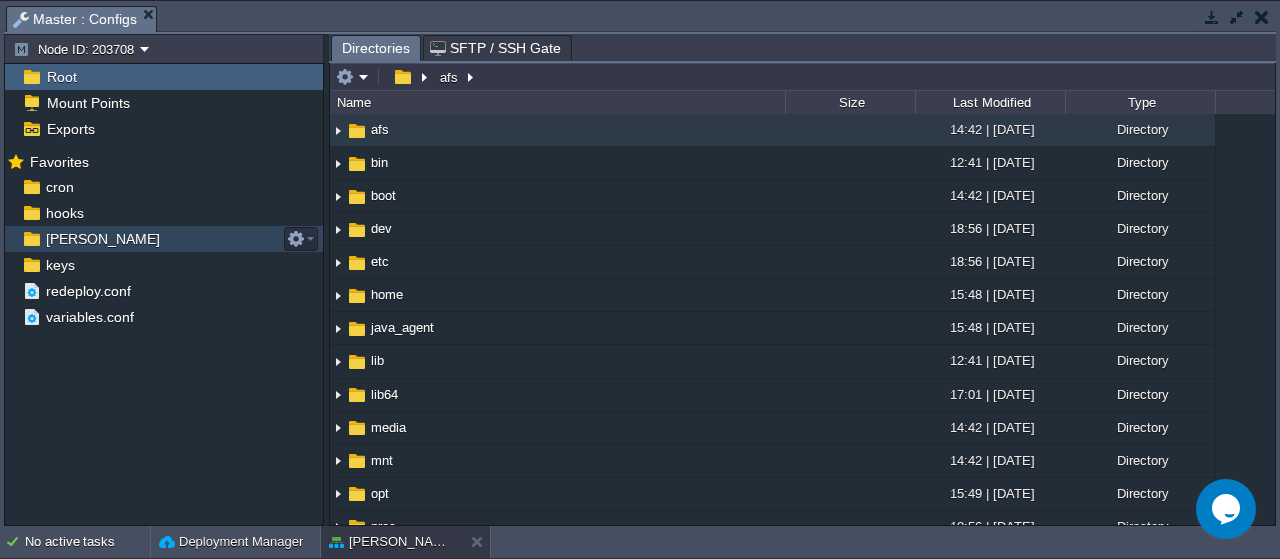 click on "[PERSON_NAME]" at bounding box center [164, 239] 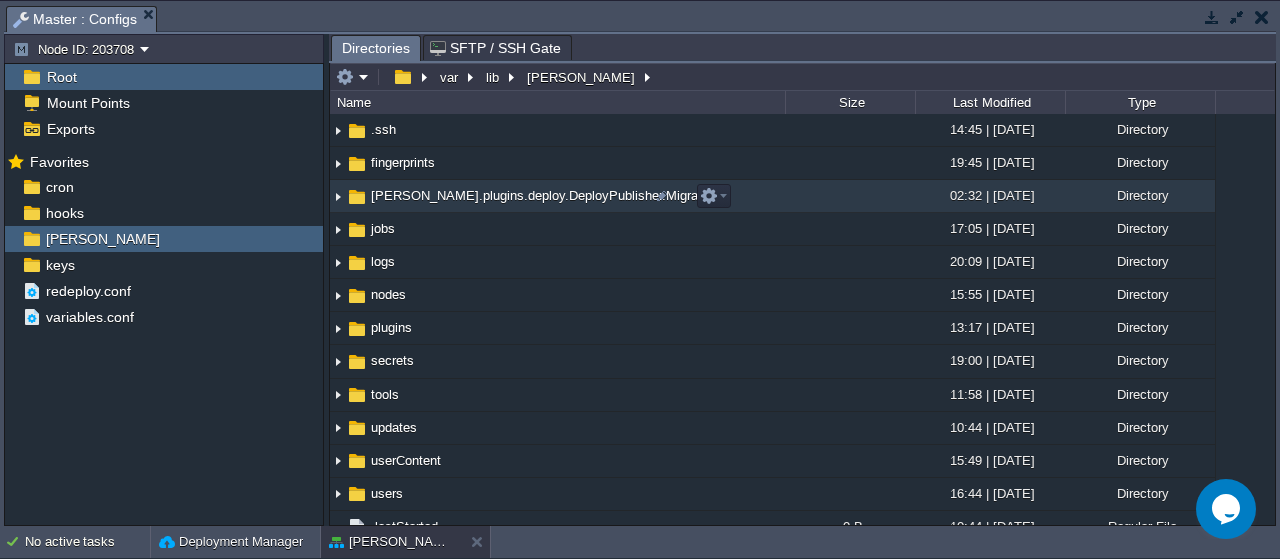 scroll, scrollTop: 0, scrollLeft: 0, axis: both 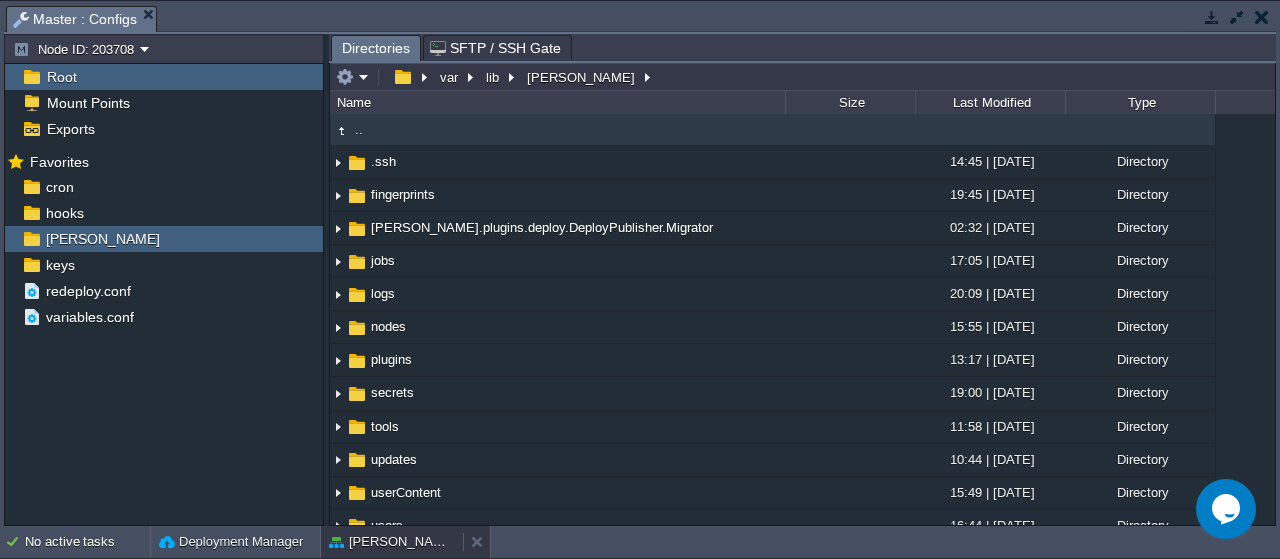 click on "[PERSON_NAME] DevOps Pack" at bounding box center [392, 542] 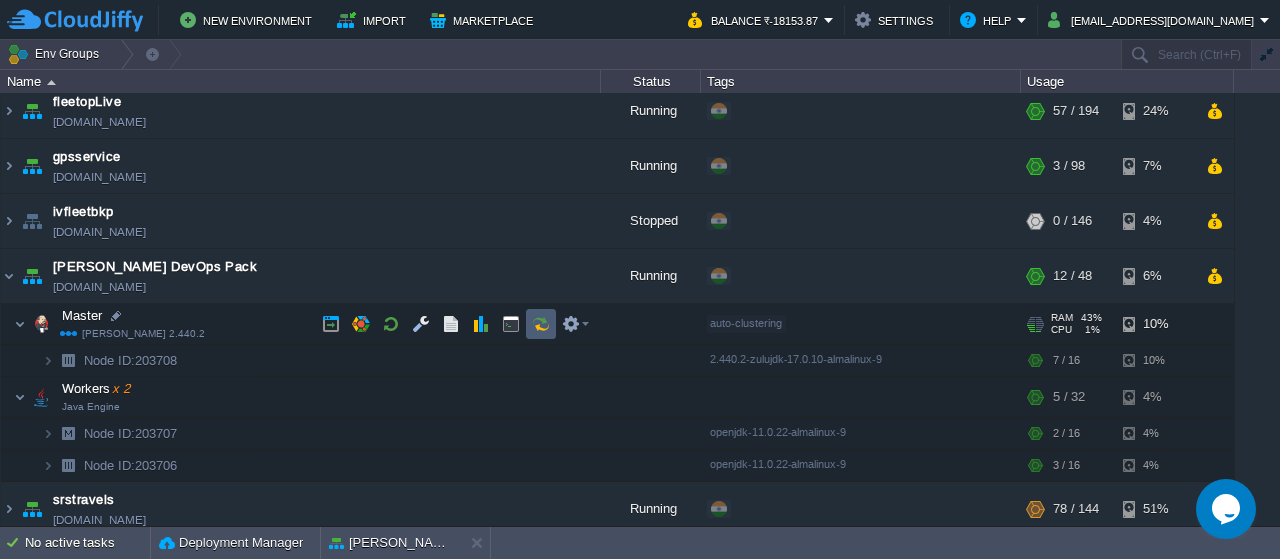 click at bounding box center (541, 324) 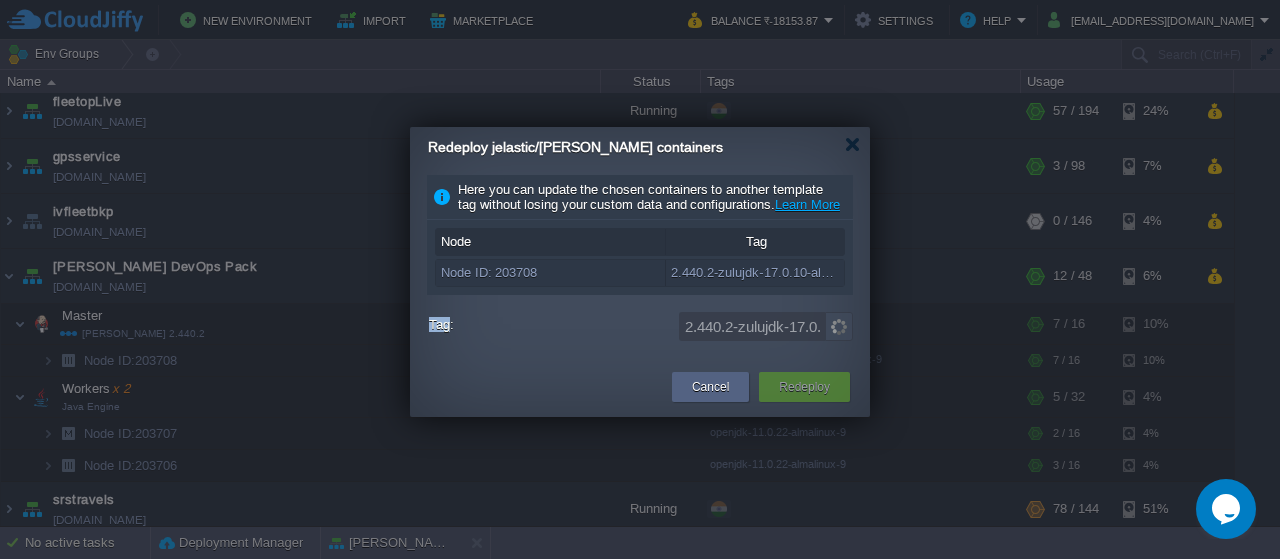 click on "Tag:" at bounding box center [551, 324] 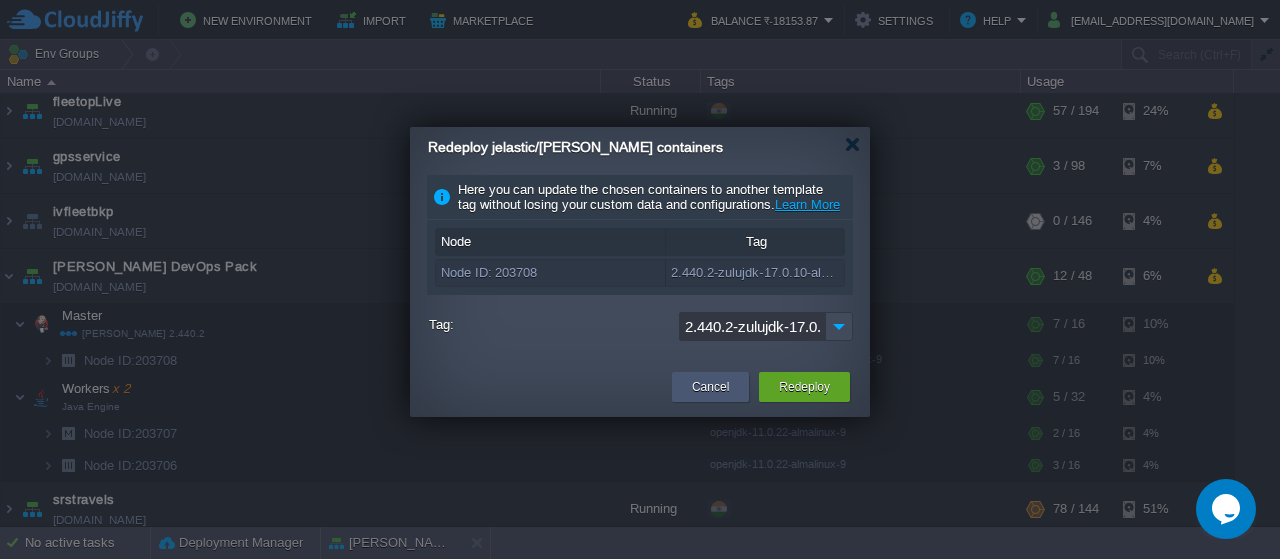 click on "Cancel" at bounding box center (710, 387) 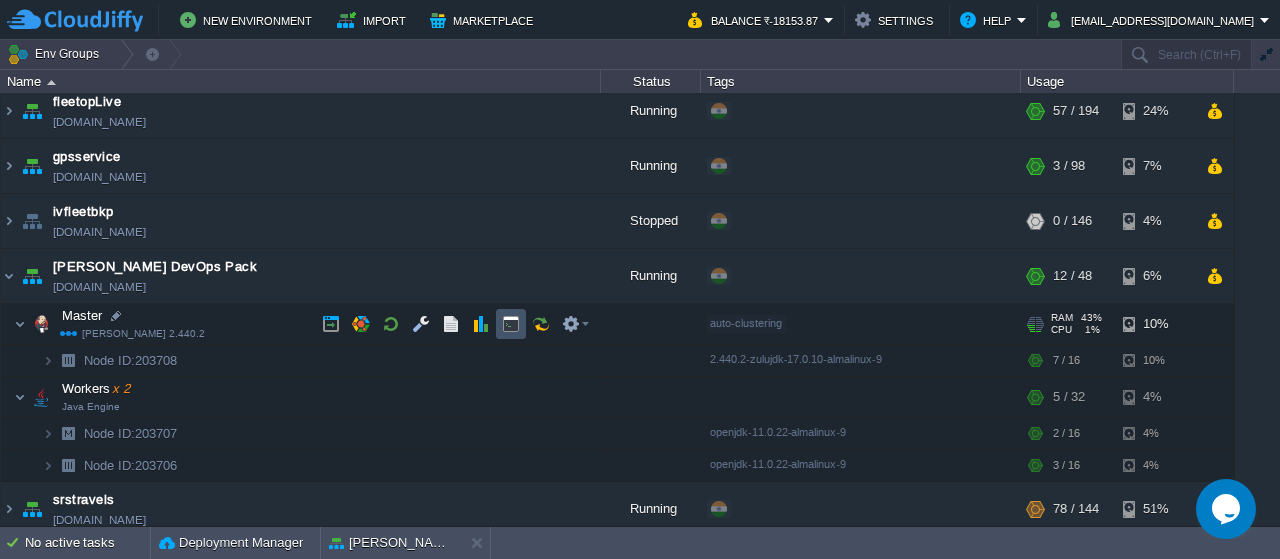 click at bounding box center (511, 324) 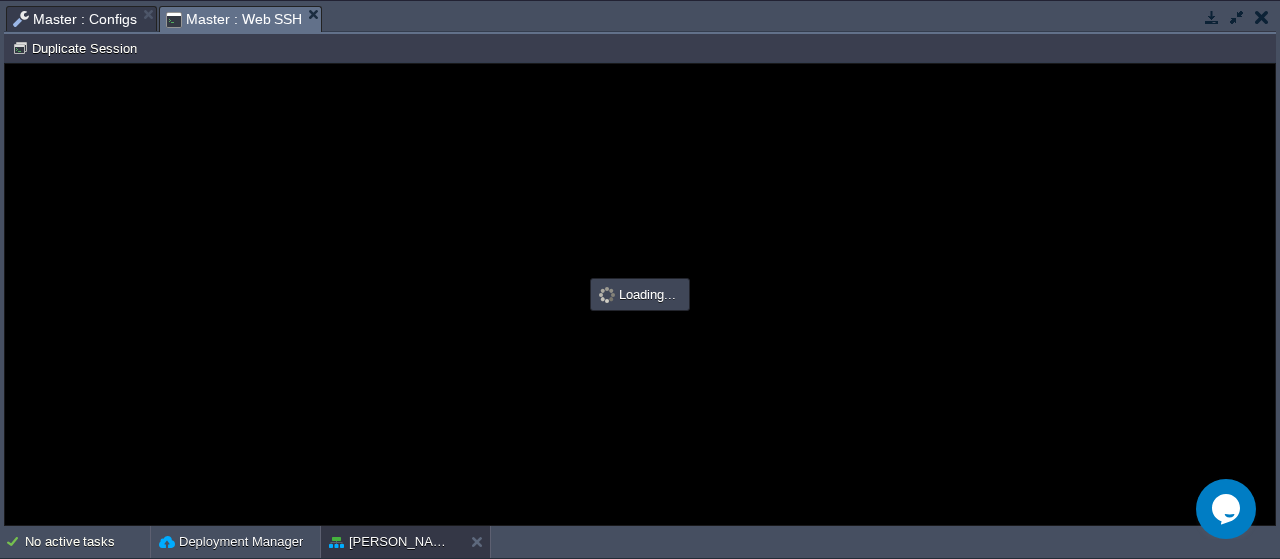 scroll, scrollTop: 0, scrollLeft: 0, axis: both 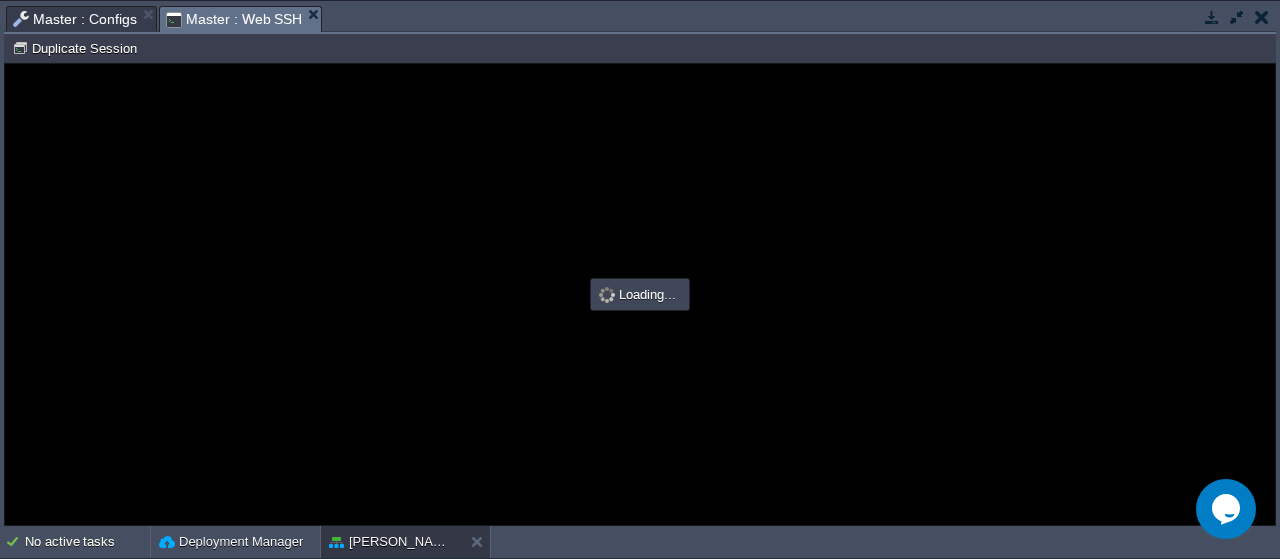 type on "#000000" 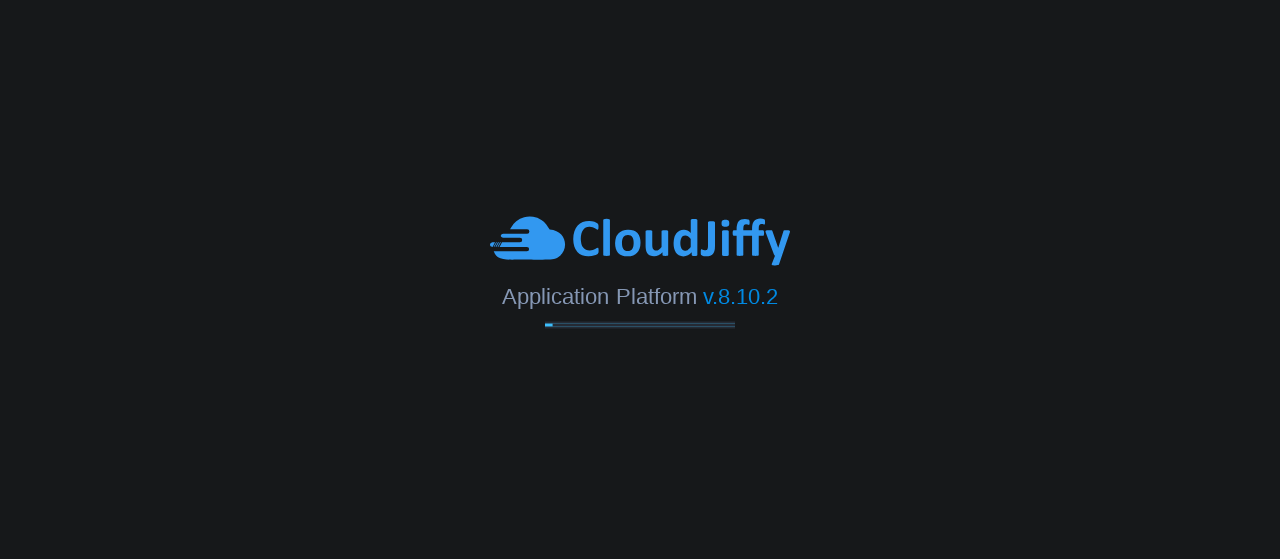 scroll, scrollTop: 0, scrollLeft: 0, axis: both 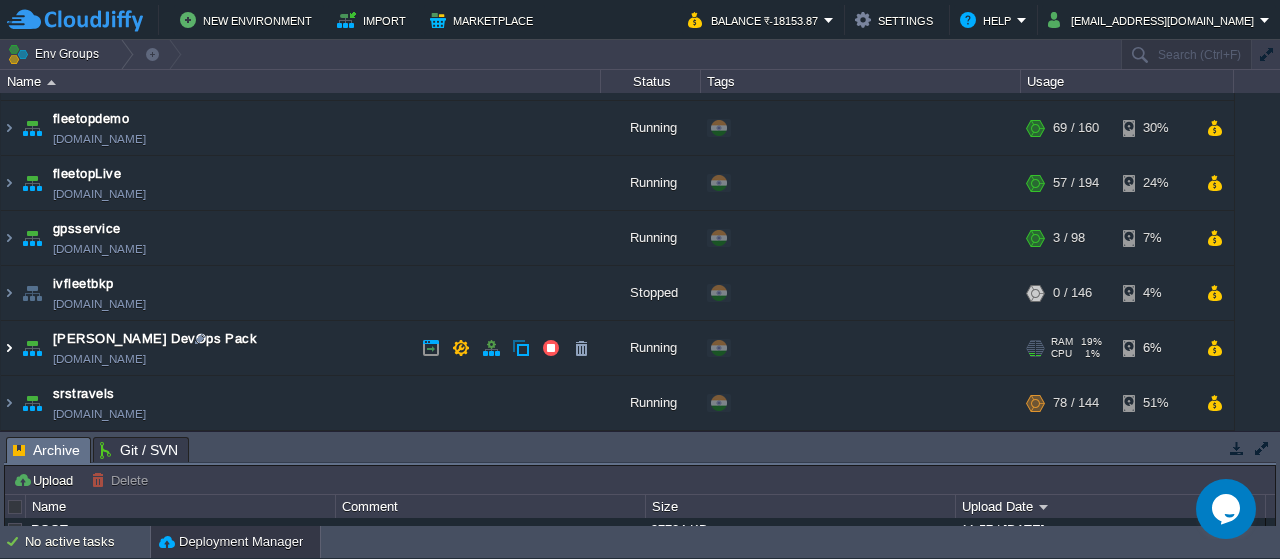 click at bounding box center (9, 348) 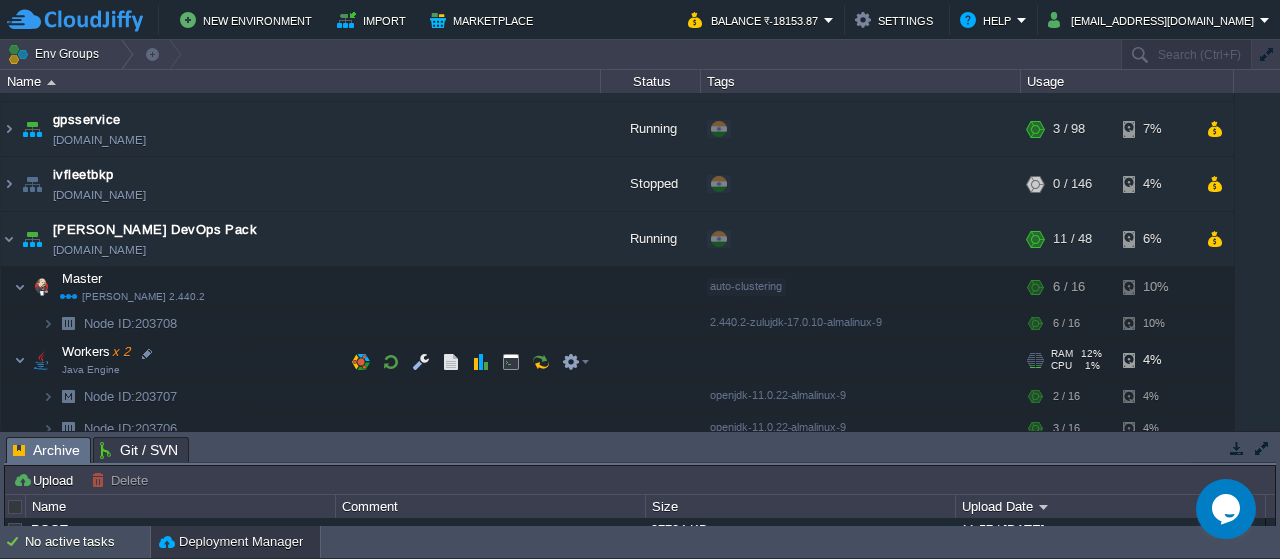 scroll, scrollTop: 445, scrollLeft: 0, axis: vertical 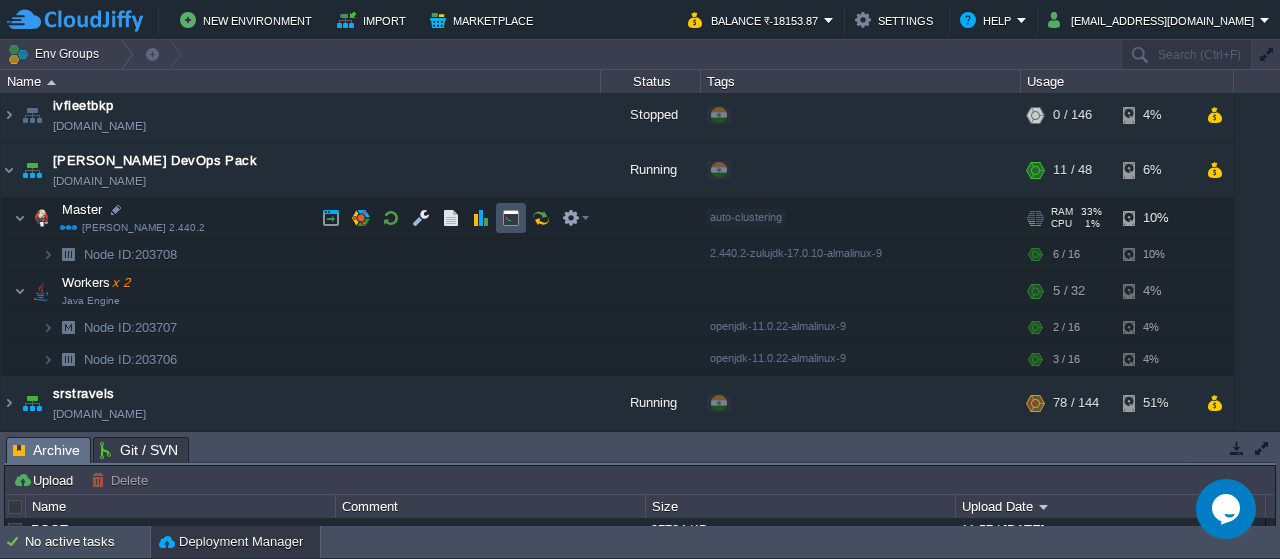 click at bounding box center (511, 218) 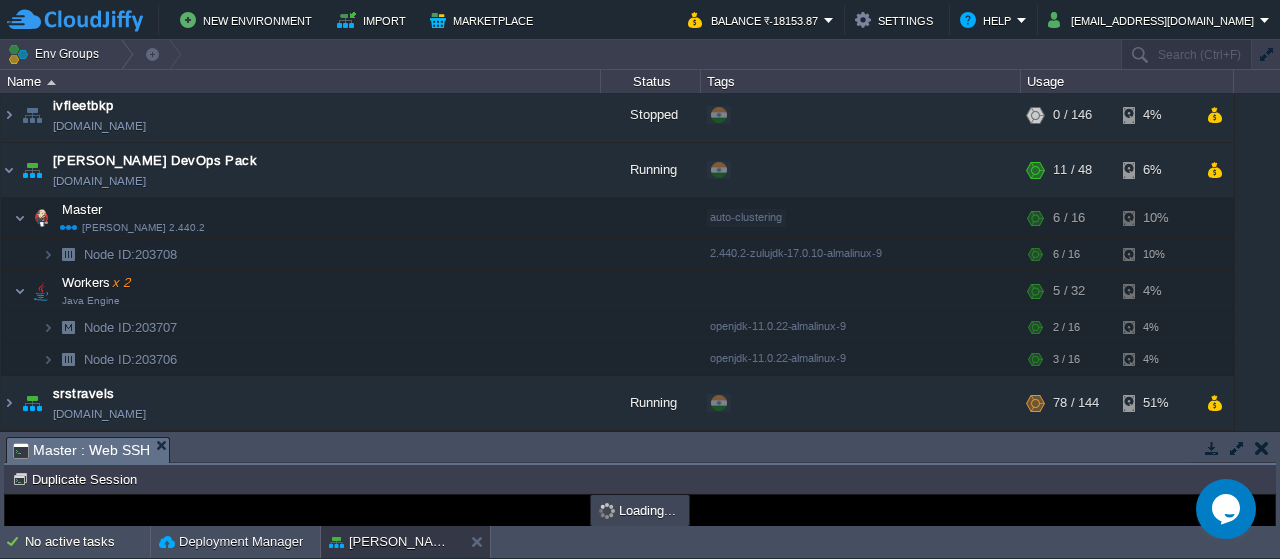 scroll, scrollTop: 0, scrollLeft: 0, axis: both 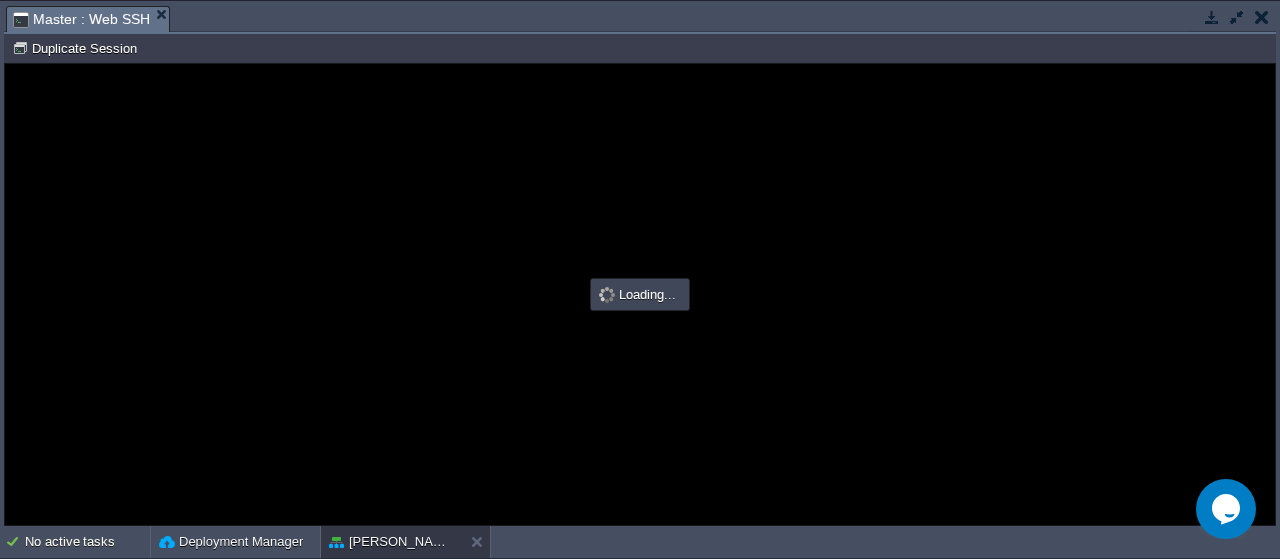 type on "#000000" 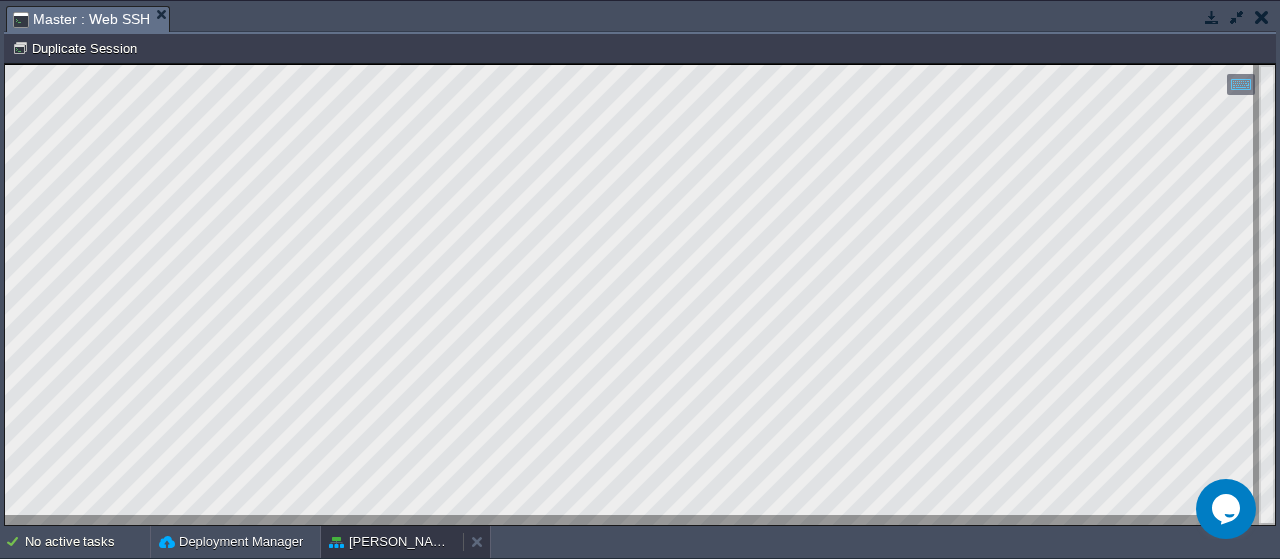 click on "[PERSON_NAME] DevOps Pack" at bounding box center [392, 542] 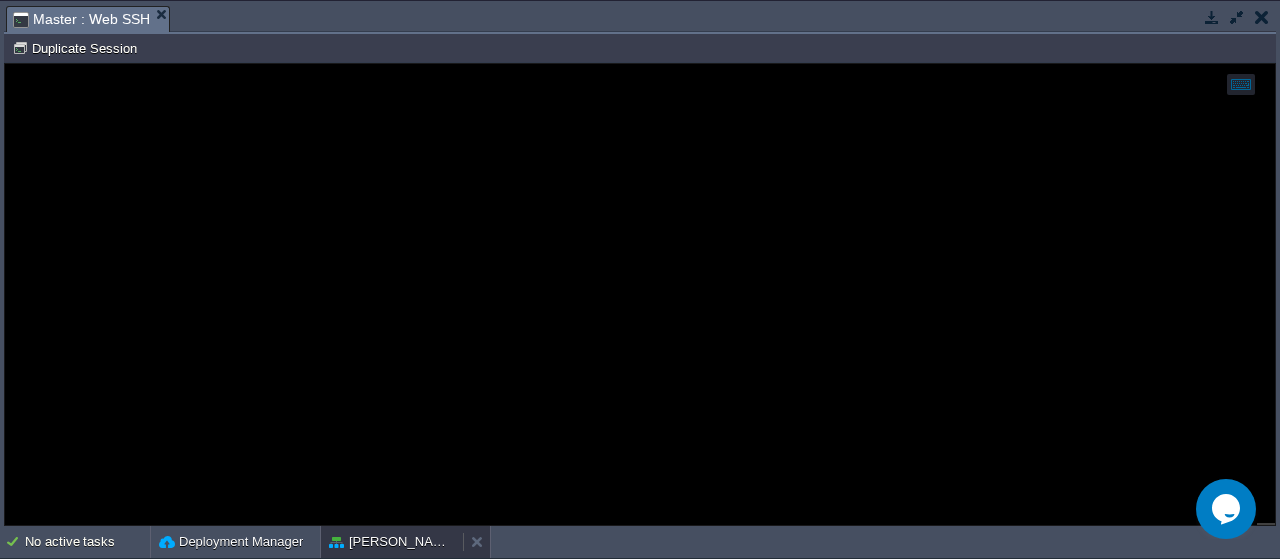 scroll, scrollTop: 339, scrollLeft: 0, axis: vertical 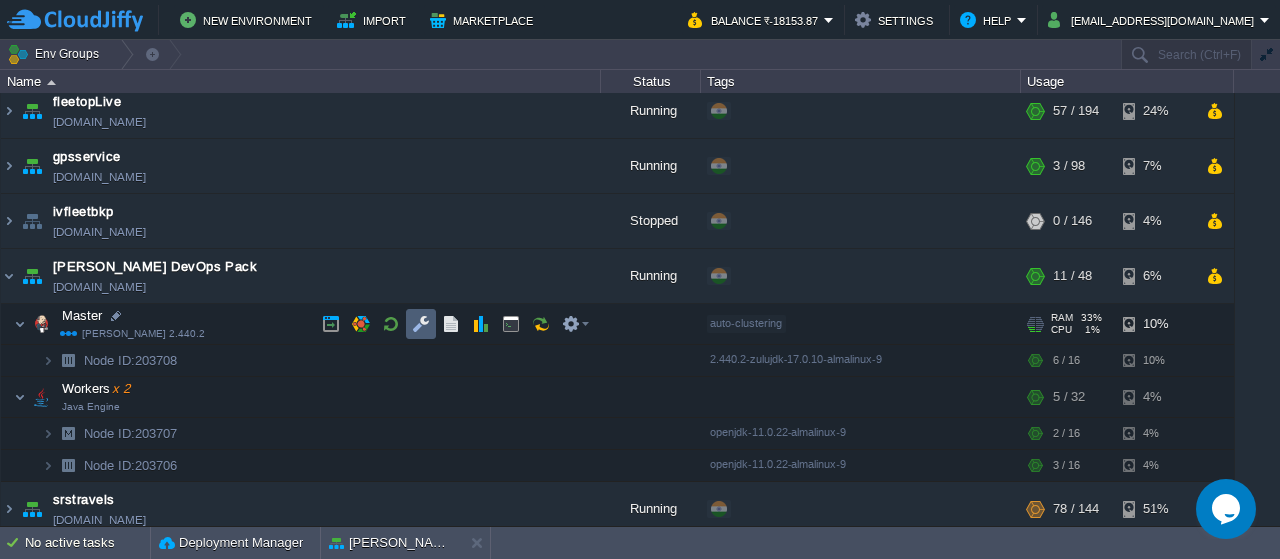 click at bounding box center (421, 324) 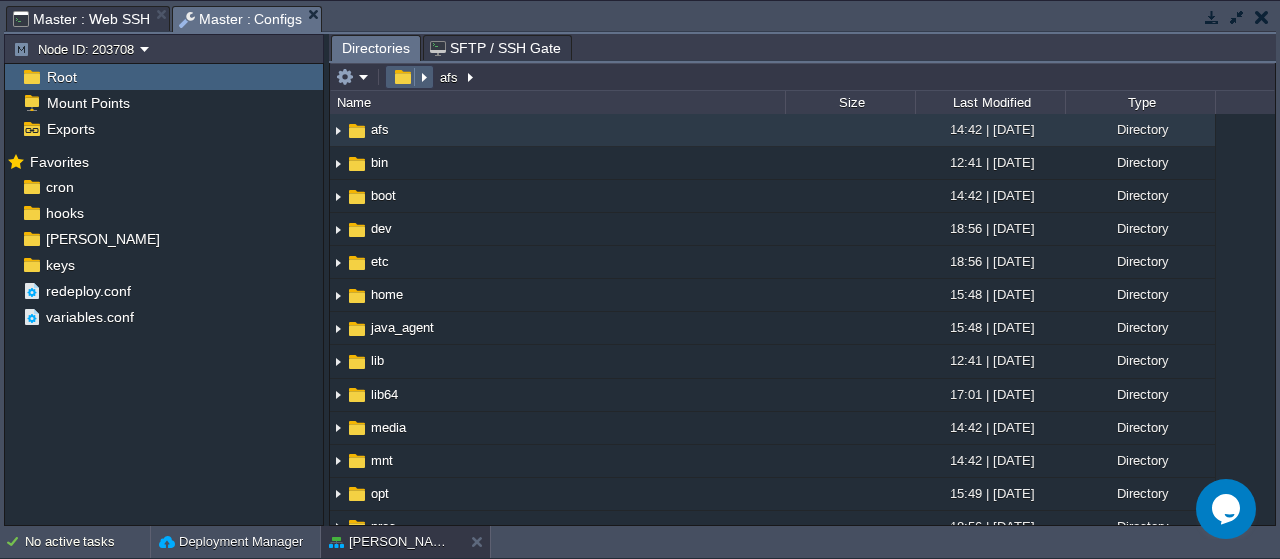 click at bounding box center [402, 77] 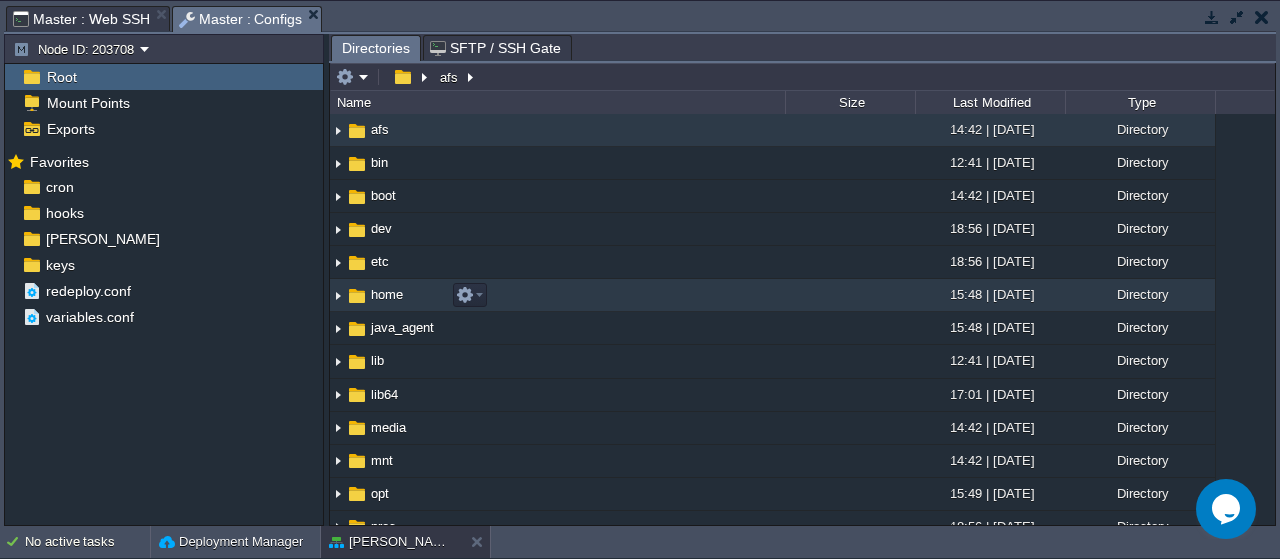 click on "home" at bounding box center [387, 294] 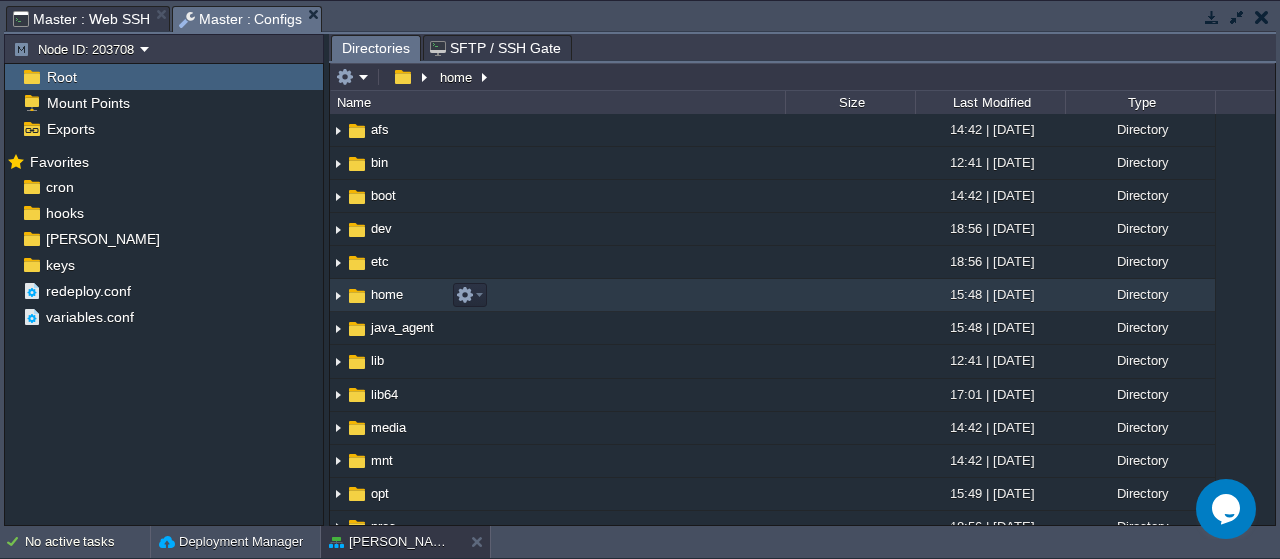 click on "home" at bounding box center (387, 294) 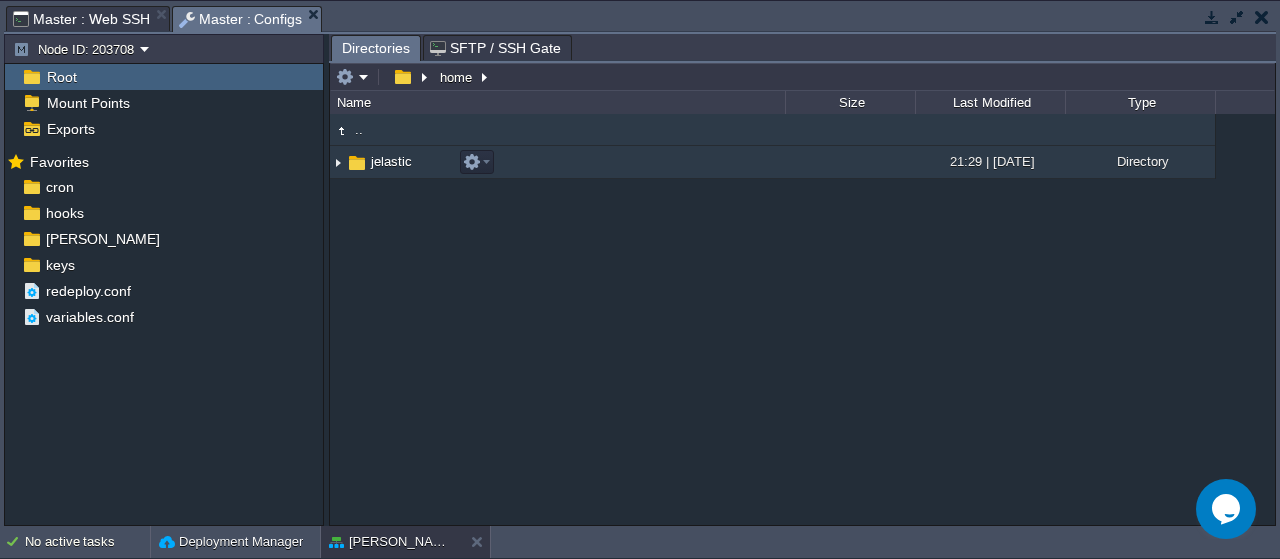click on "jelastic" at bounding box center (391, 161) 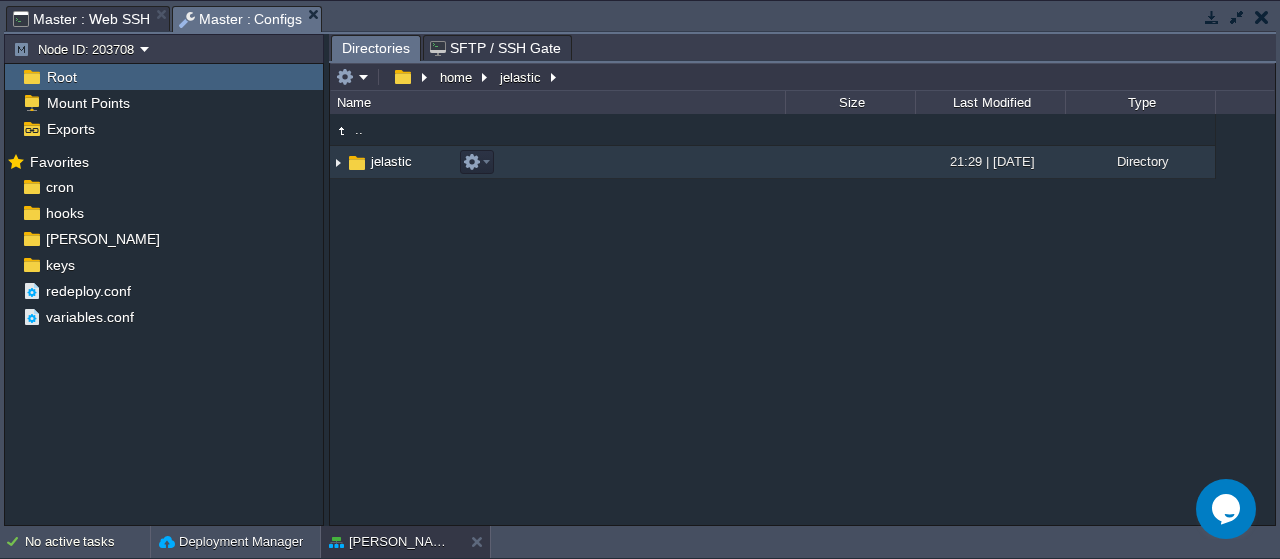click on "jelastic" at bounding box center [391, 161] 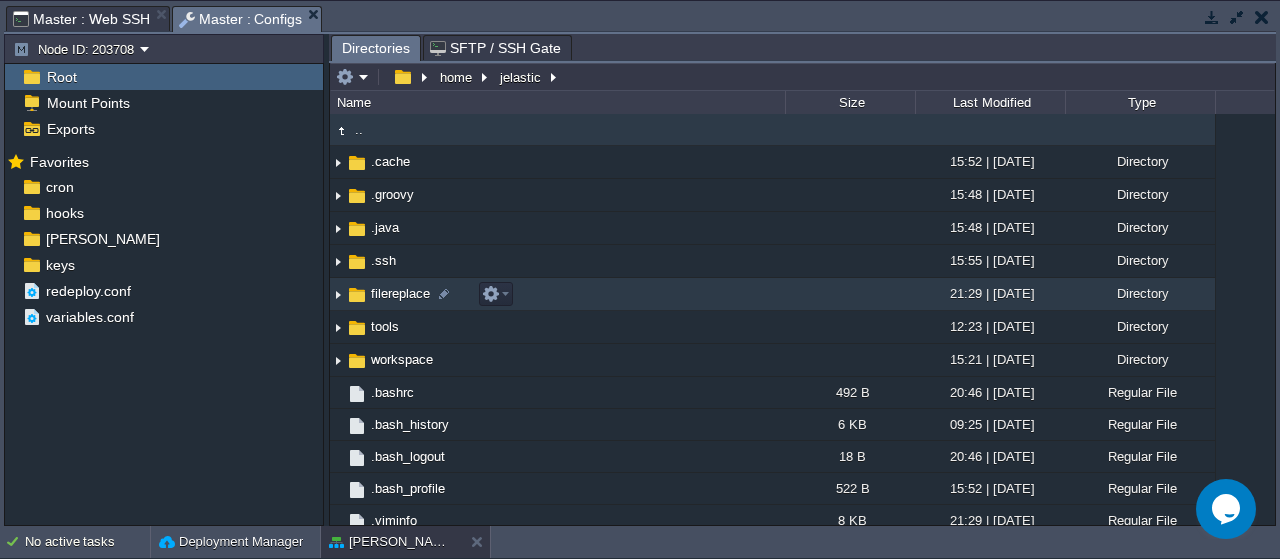 click on "filereplace" at bounding box center (400, 293) 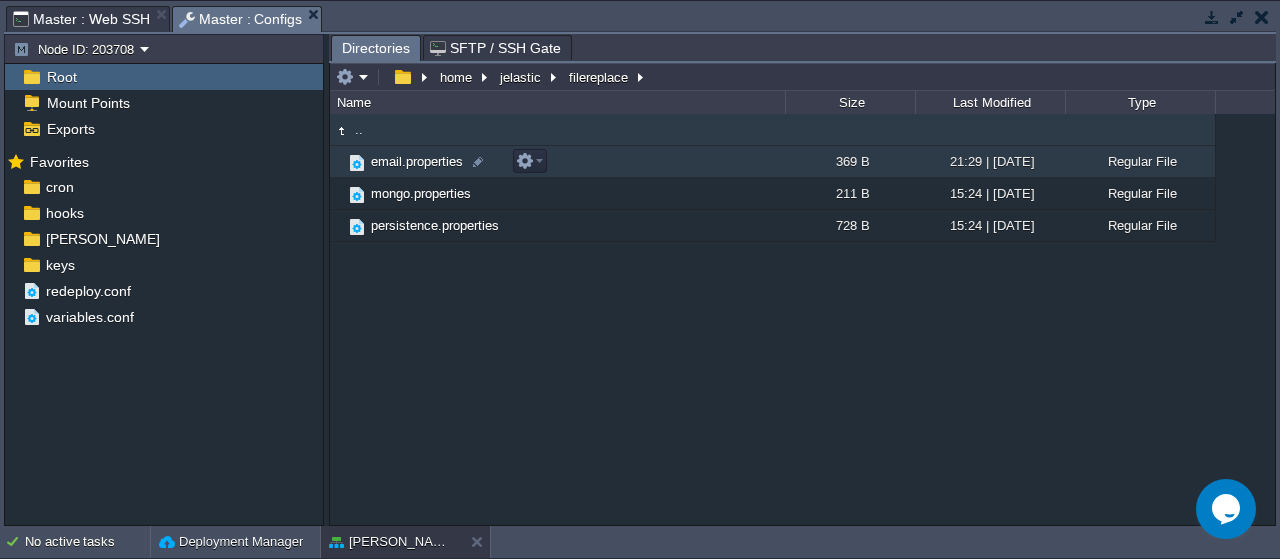 click on "email.properties" at bounding box center [417, 161] 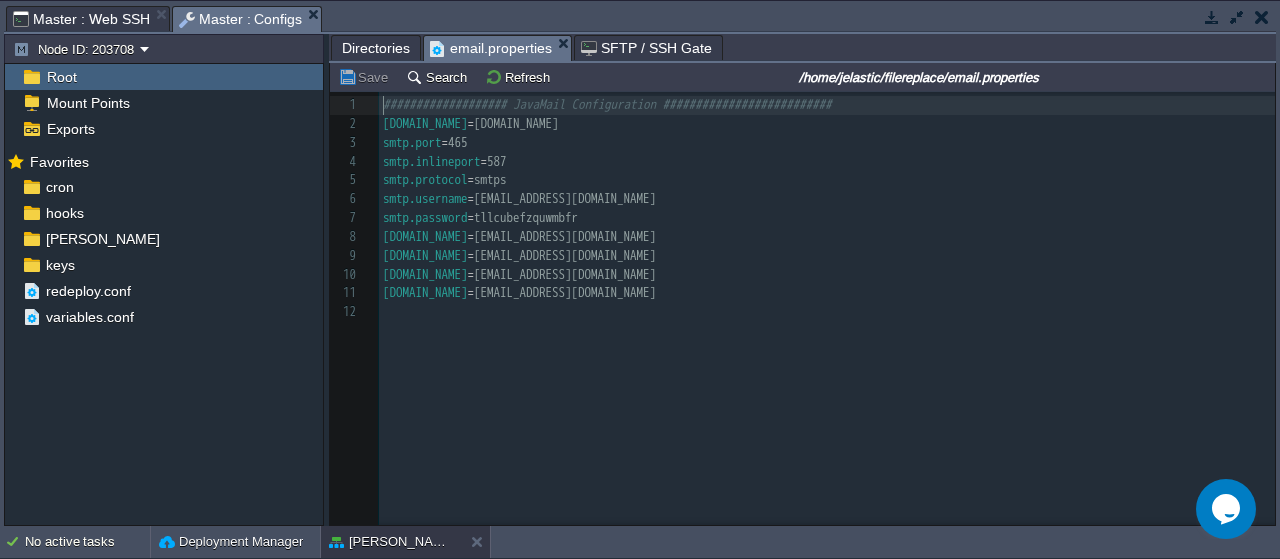 scroll, scrollTop: 7, scrollLeft: 0, axis: vertical 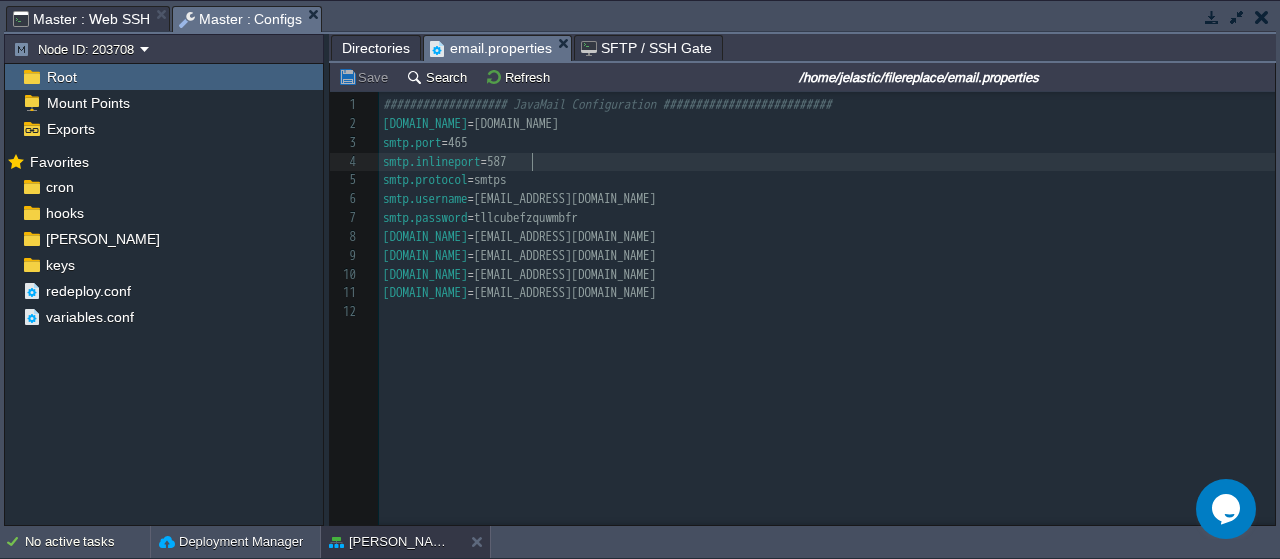 click on "smtp.inlineport = 587" at bounding box center (830, 162) 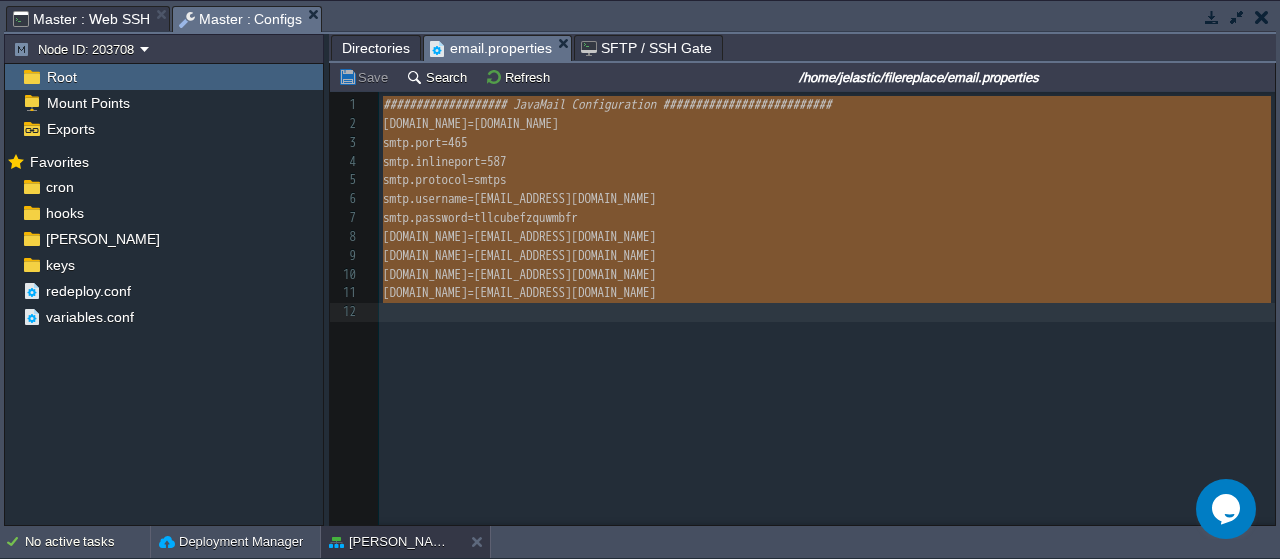 type 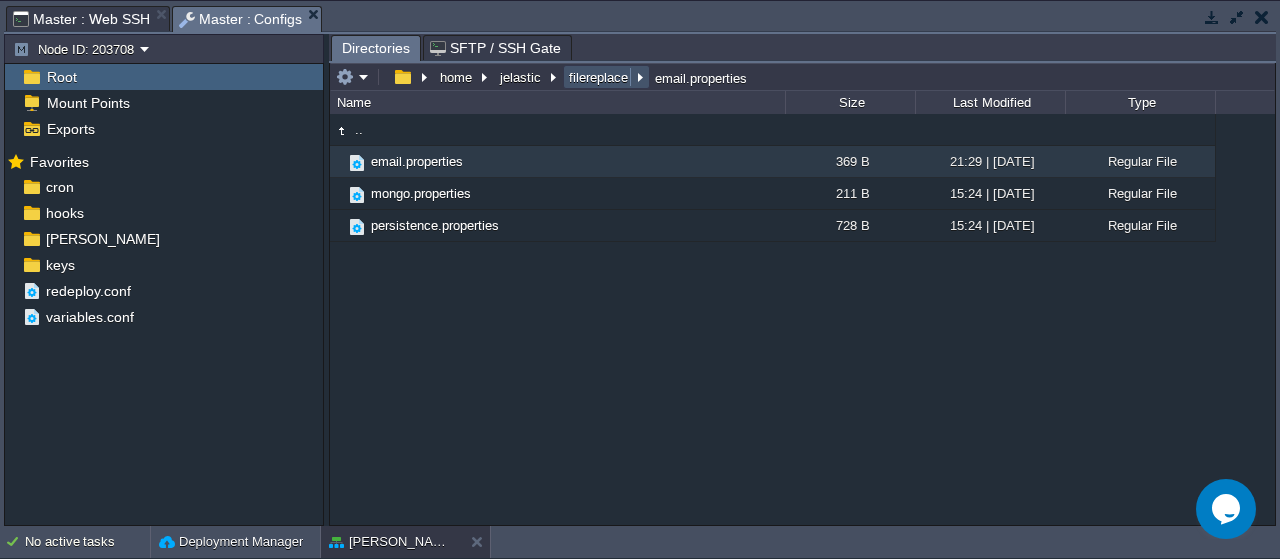 click on "filereplace" at bounding box center [599, 77] 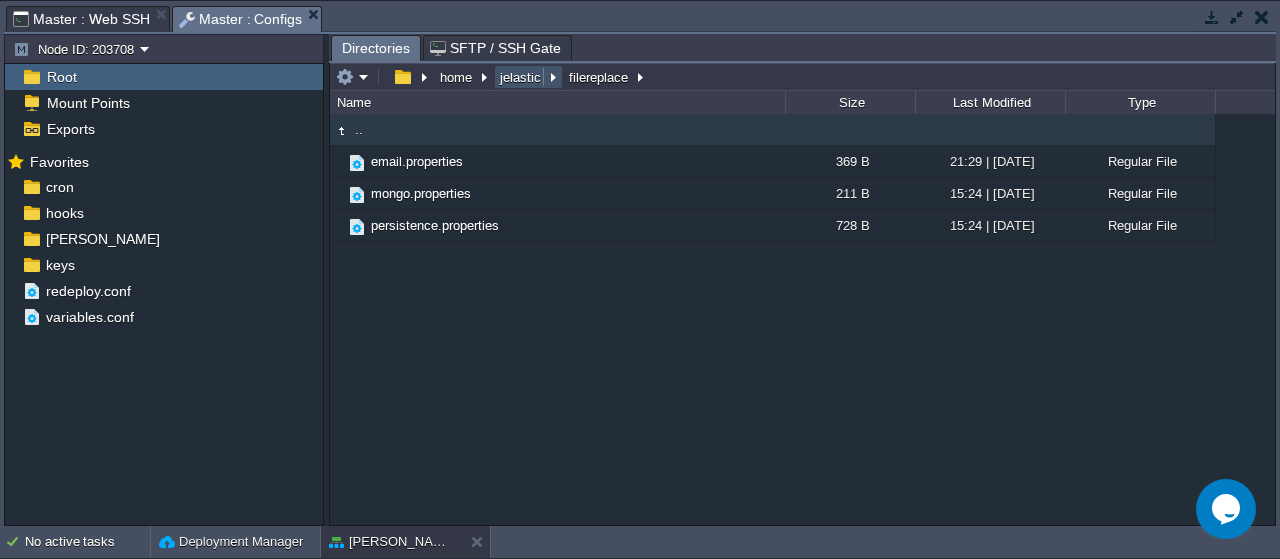 click on "jelastic" at bounding box center (521, 77) 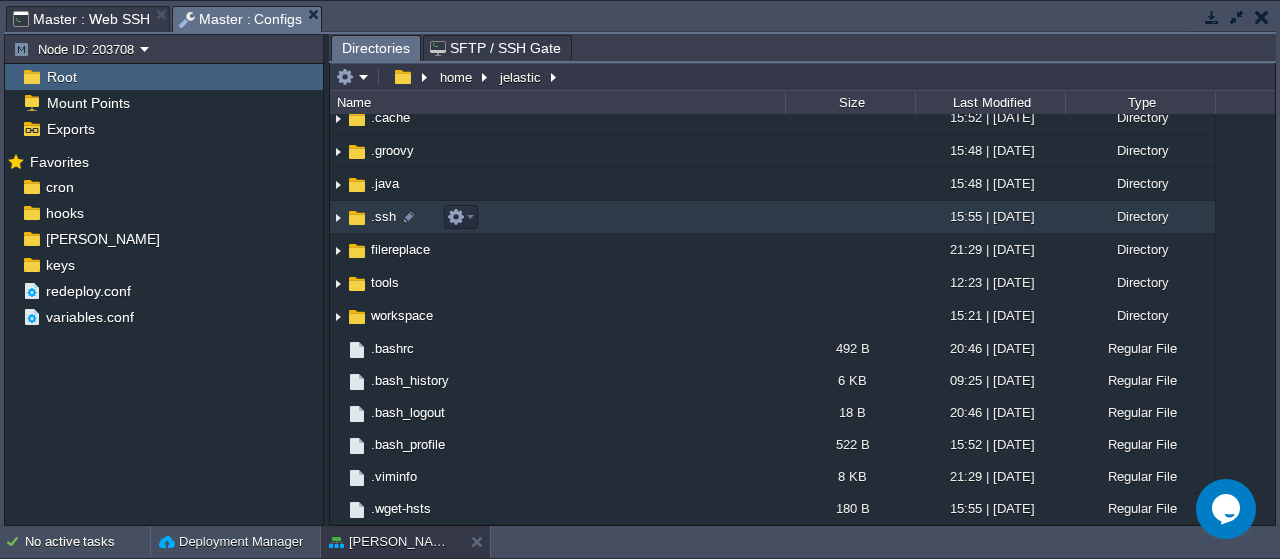 scroll, scrollTop: 0, scrollLeft: 0, axis: both 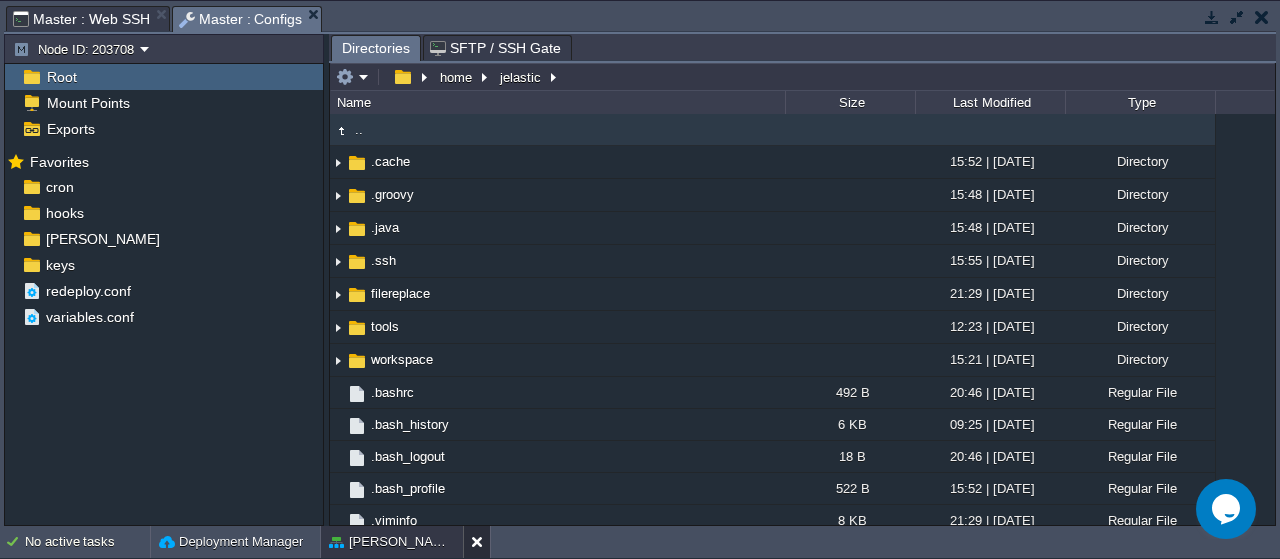 click at bounding box center (481, 542) 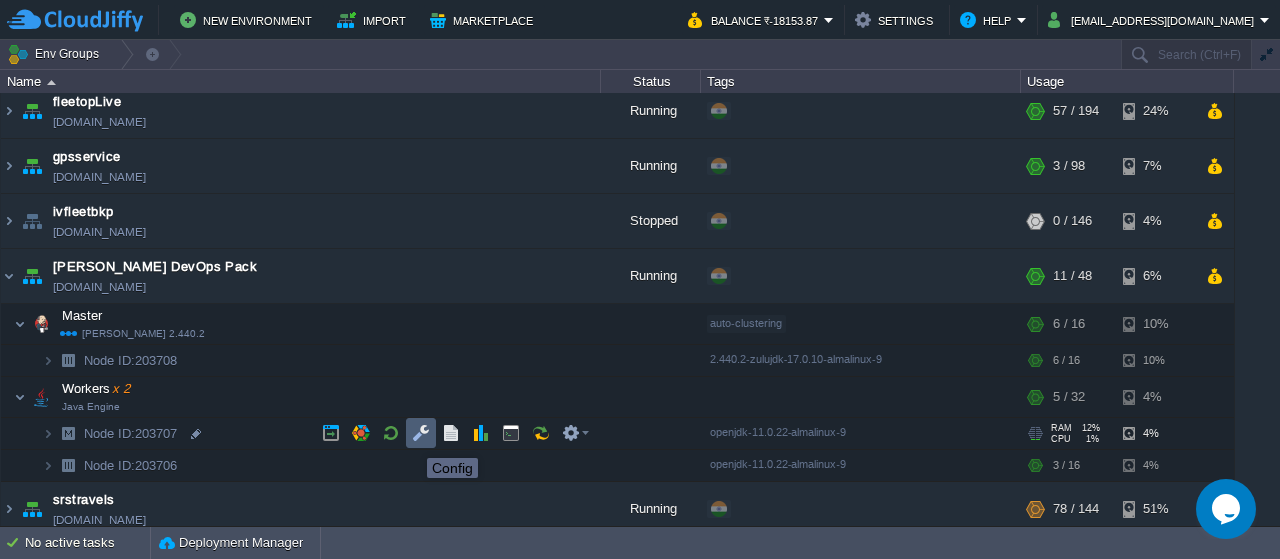 click at bounding box center [421, 433] 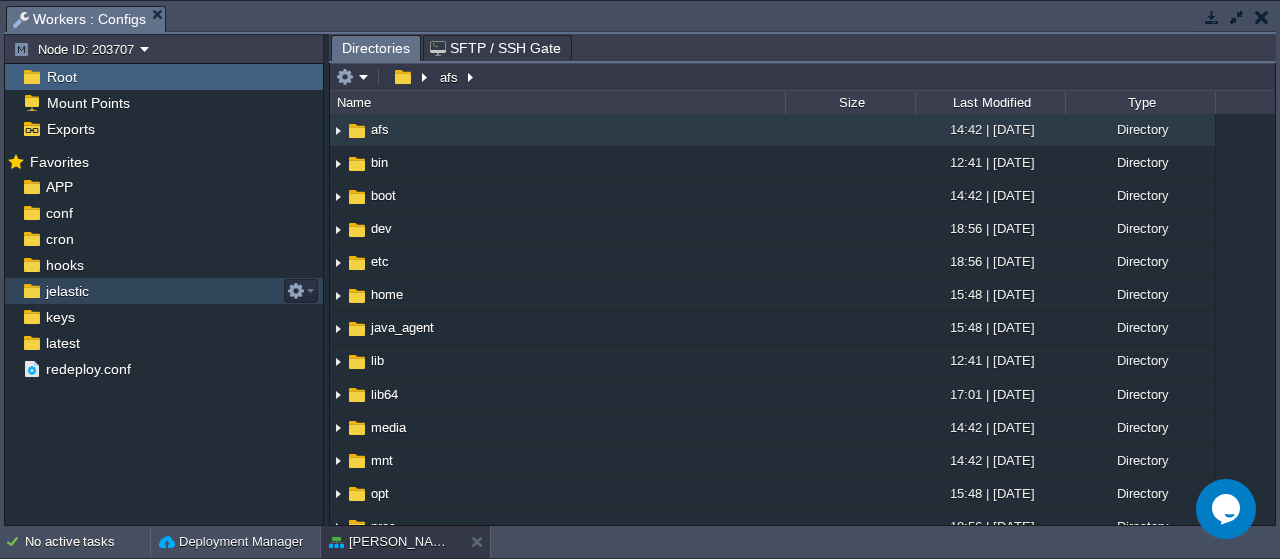 click on "jelastic" at bounding box center (67, 291) 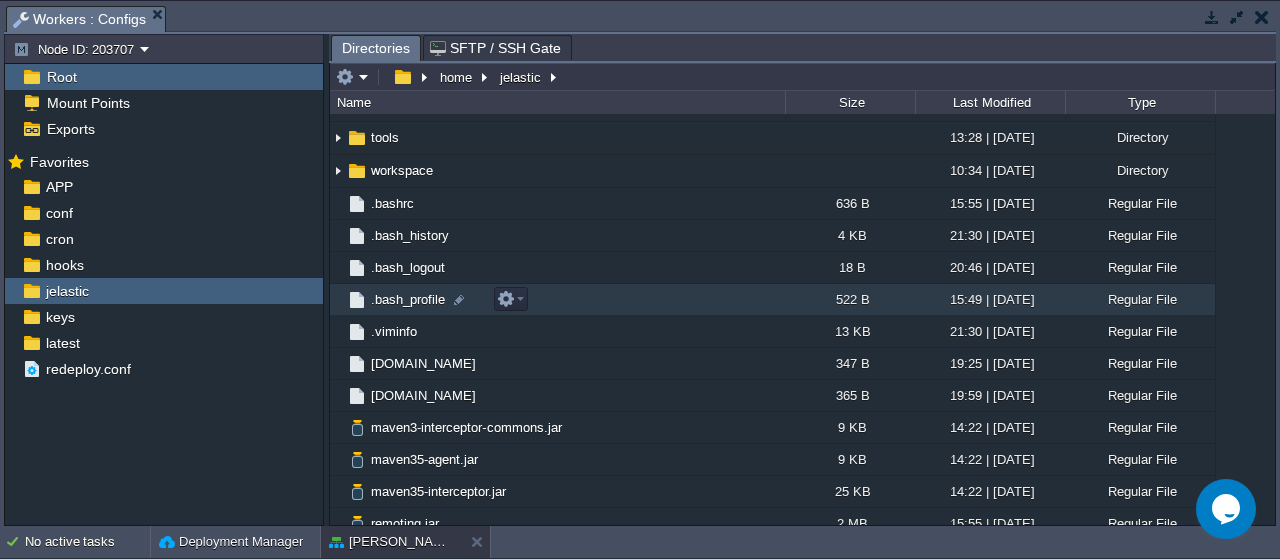 scroll, scrollTop: 403, scrollLeft: 0, axis: vertical 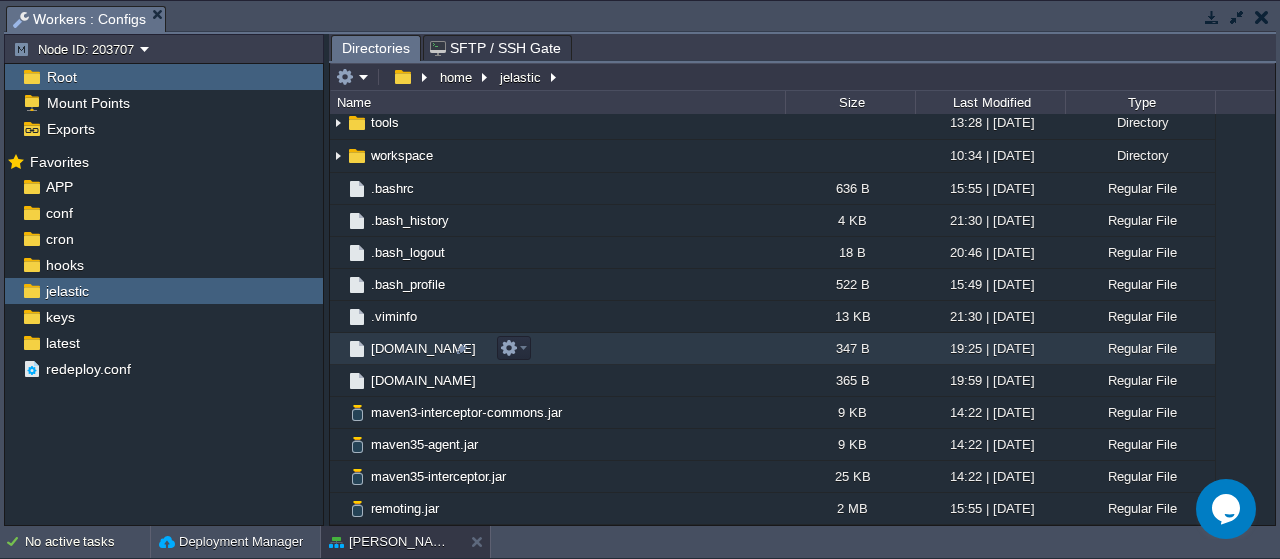 click on "[DOMAIN_NAME]" at bounding box center (423, 348) 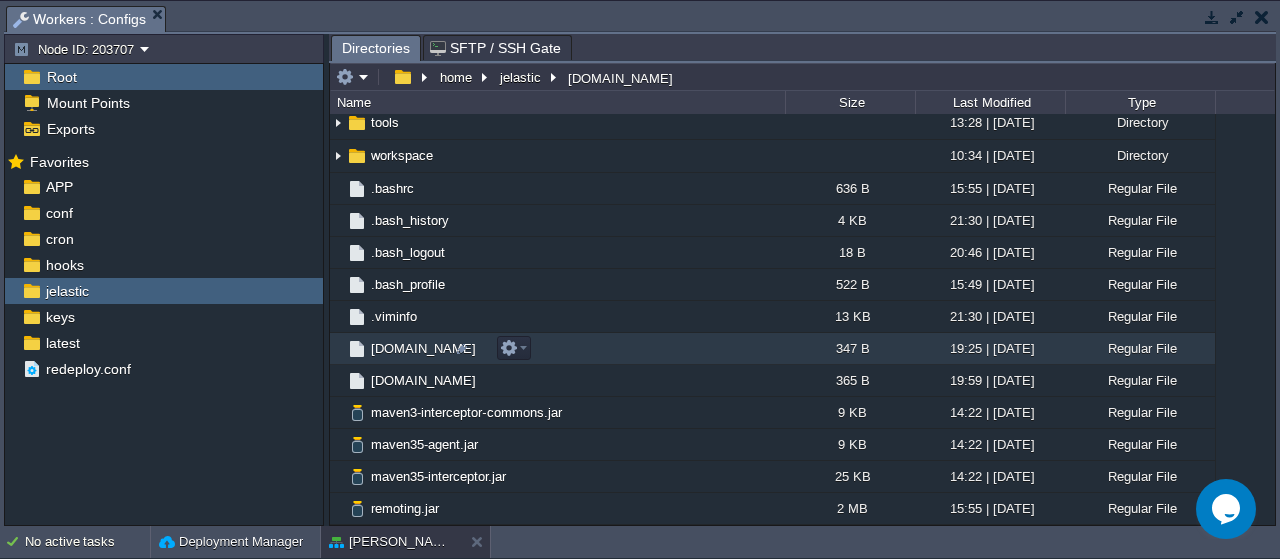 click on "[DOMAIN_NAME]" at bounding box center (423, 348) 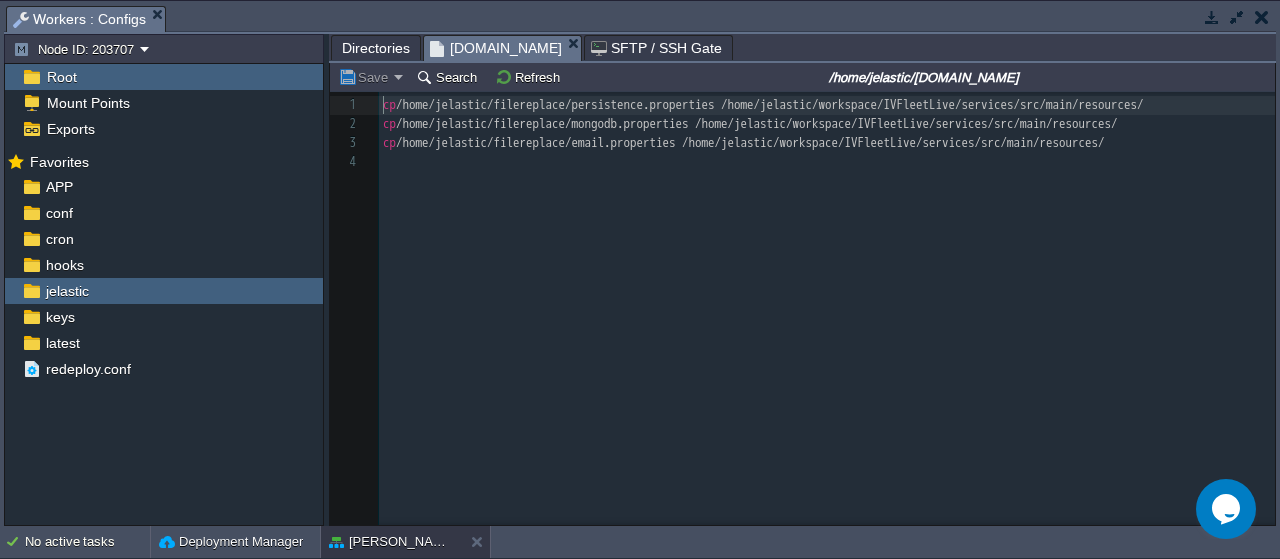 scroll, scrollTop: 7, scrollLeft: 0, axis: vertical 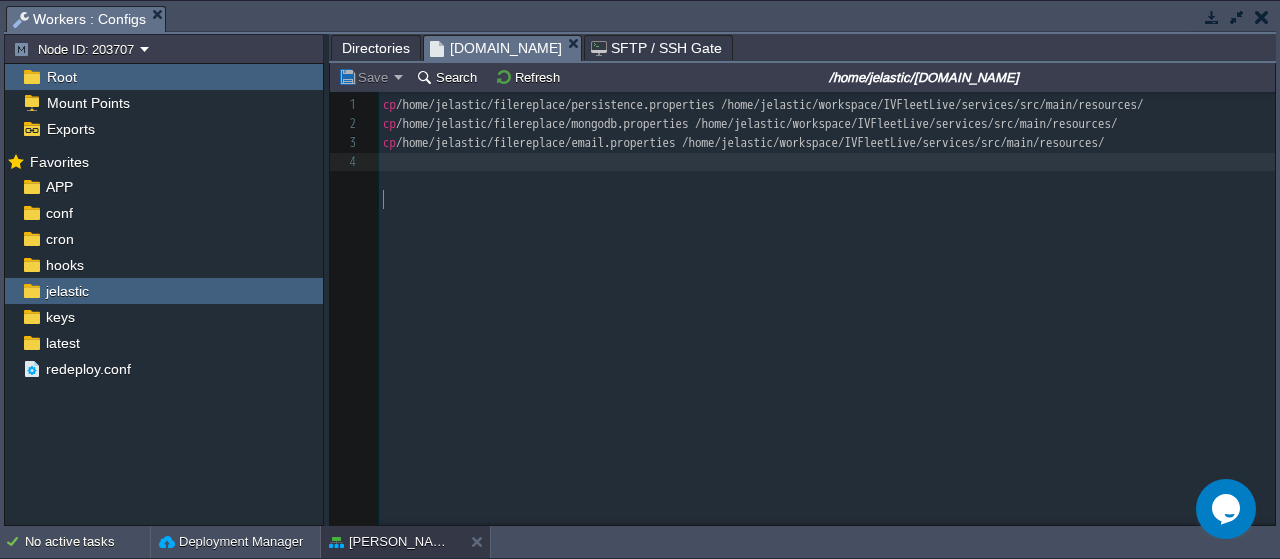 click on "4   1 cp  /home/jelastic/filereplace/persistence.properties /home/jelastic/workspace/IVFleetLive/services/src/main/resources/ 2 cp  /home/jelastic/filereplace/mongodb.properties /home/jelastic/workspace/IVFleetLive/services/src/main/resources/ 3 cp  /home/jelastic/filereplace/email.properties /home/jelastic/workspace/IVFleetLive/services/src/main/resources/ 4 ​" at bounding box center (817, 323) 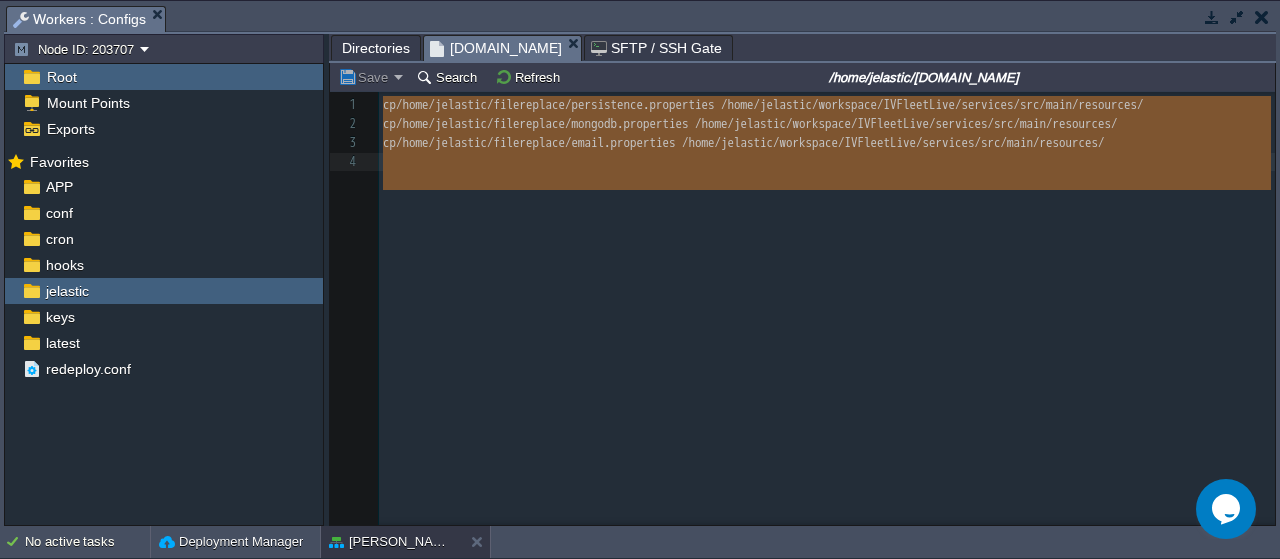 type 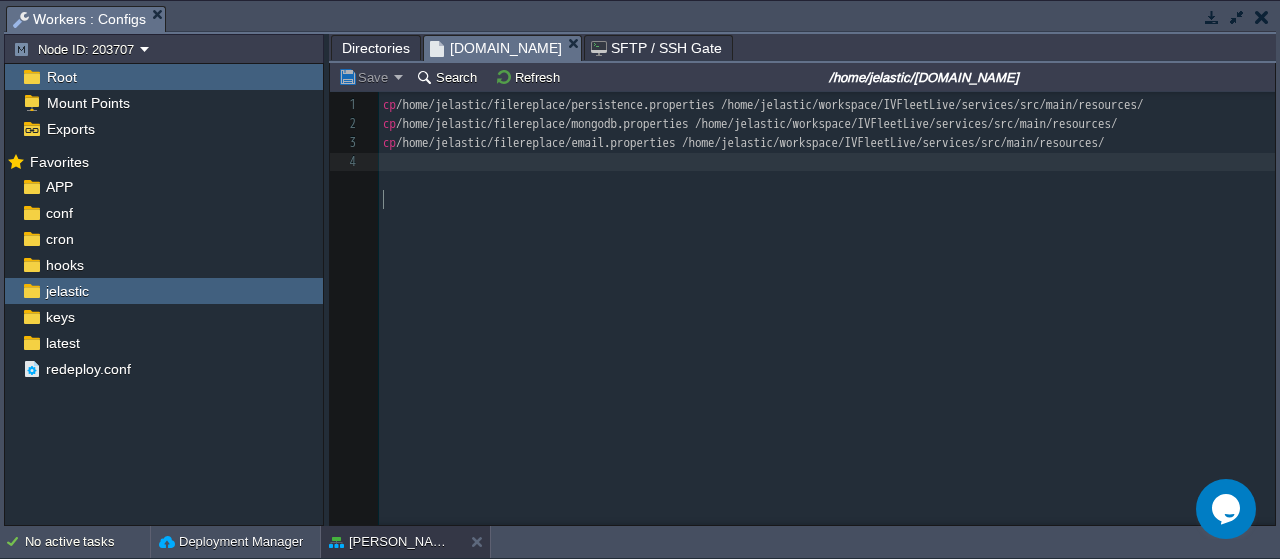 click on "x   1 cp  /home/jelastic/filereplace/persistence.properties /home/jelastic/workspace/IVFleetLive/services/src/main/resources/ 2 cp  /home/jelastic/filereplace/mongodb.properties /home/jelastic/workspace/IVFleetLive/services/src/main/resources/ 3 cp  /home/jelastic/filereplace/email.properties /home/jelastic/workspace/IVFleetLive/services/src/main/resources/ 4 ​" at bounding box center [817, 323] 